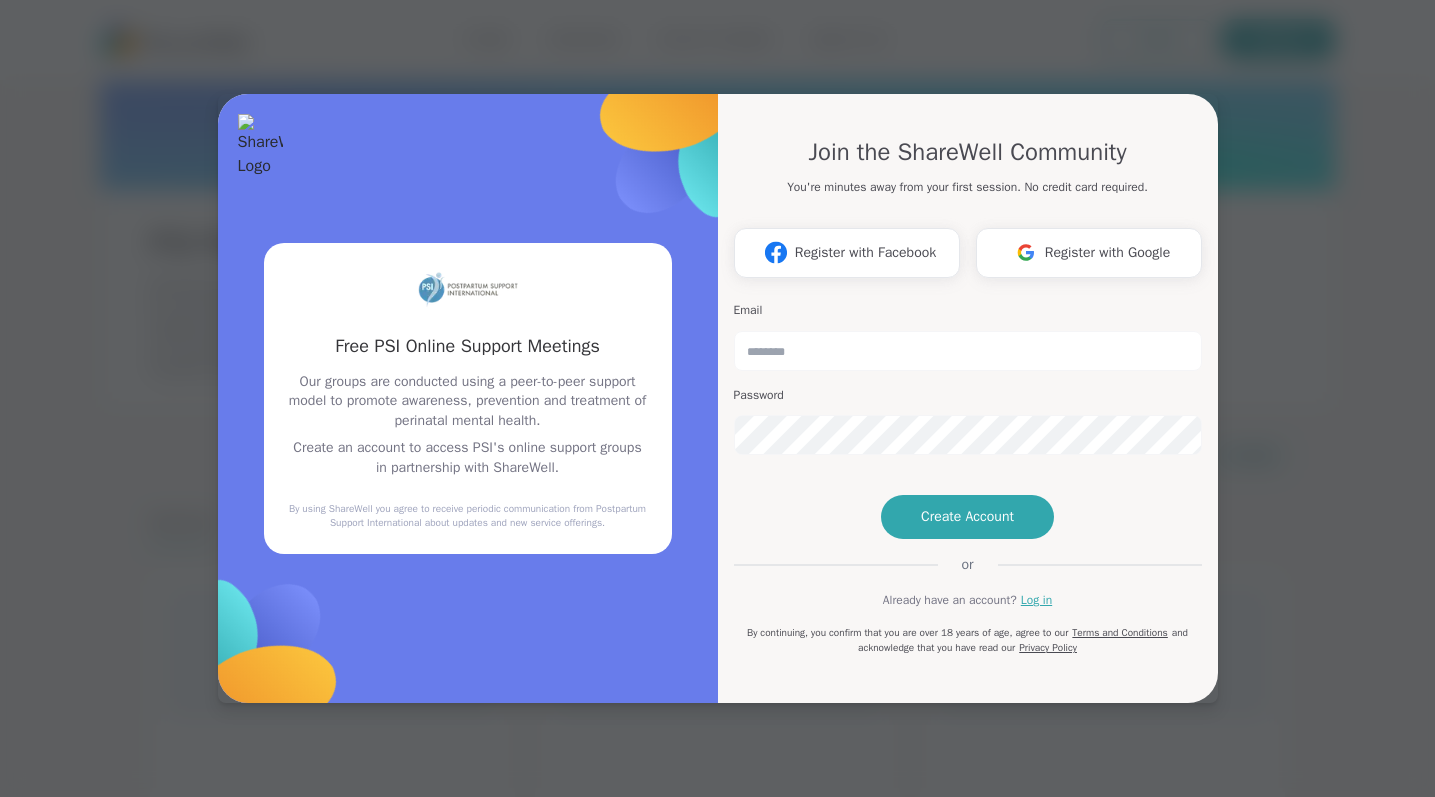 scroll, scrollTop: 0, scrollLeft: 0, axis: both 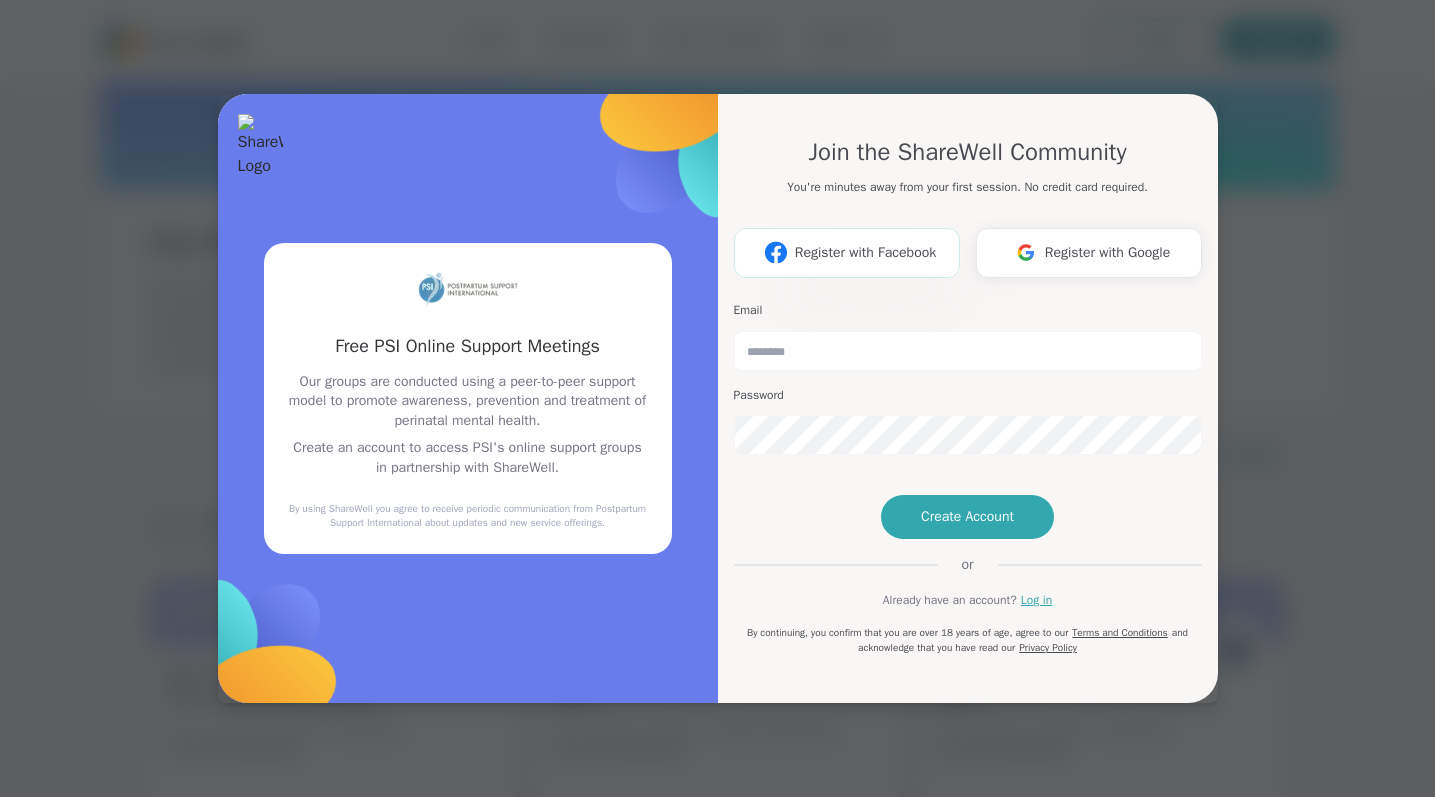 click on "Register with Facebook" at bounding box center [865, 252] 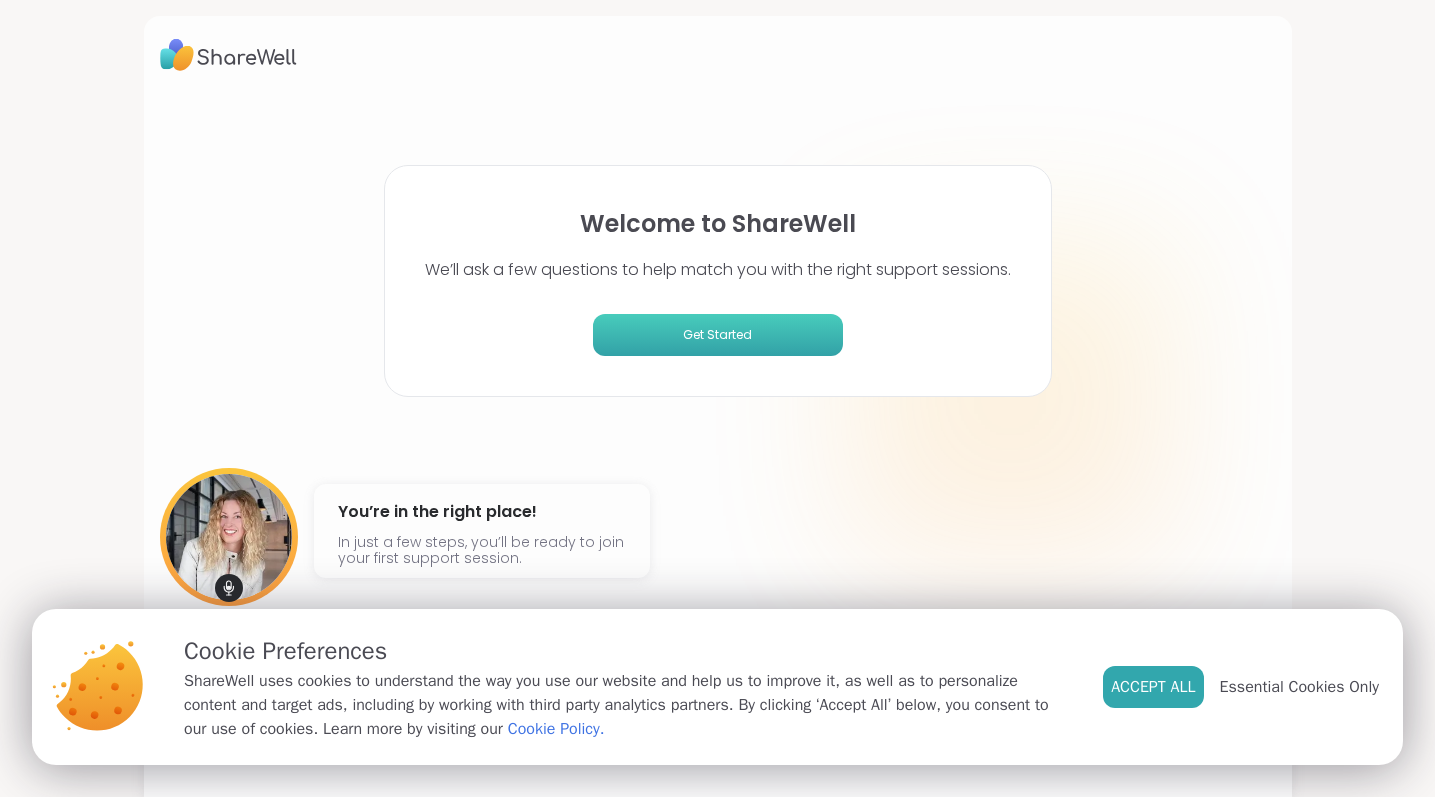 click on "Get Started" at bounding box center [718, 335] 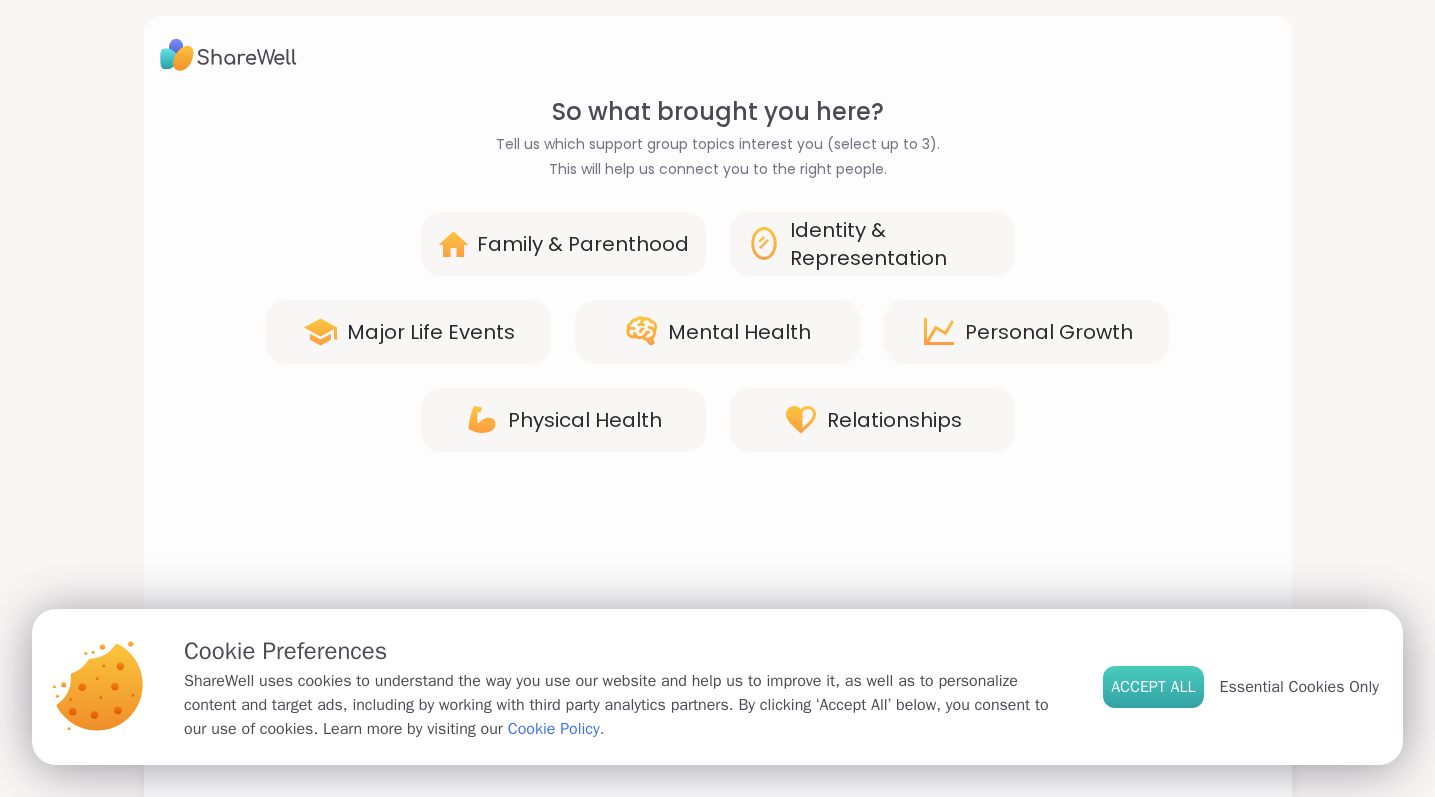click on "Accept All" at bounding box center (1153, 687) 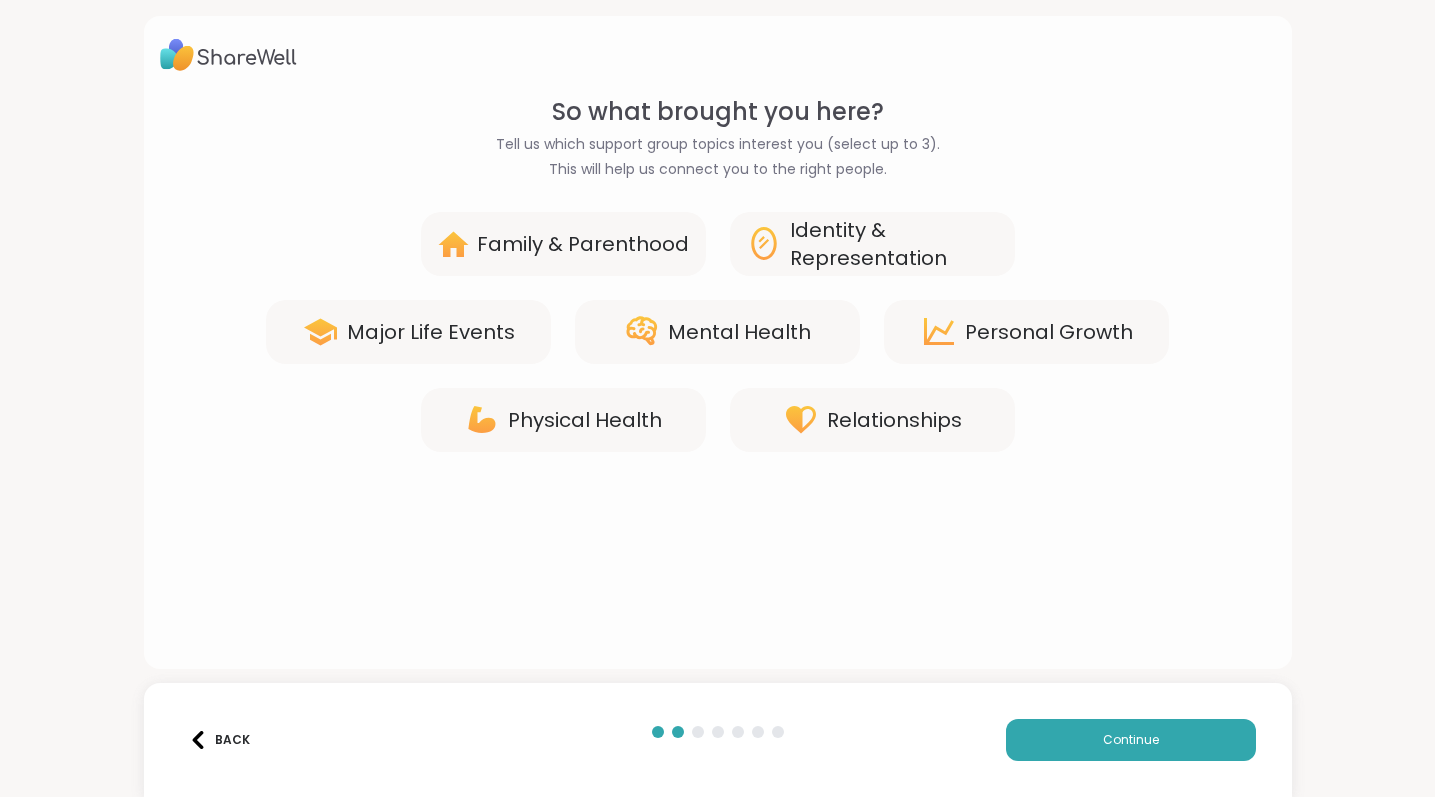 click on "Family & Parenthood" at bounding box center [583, 244] 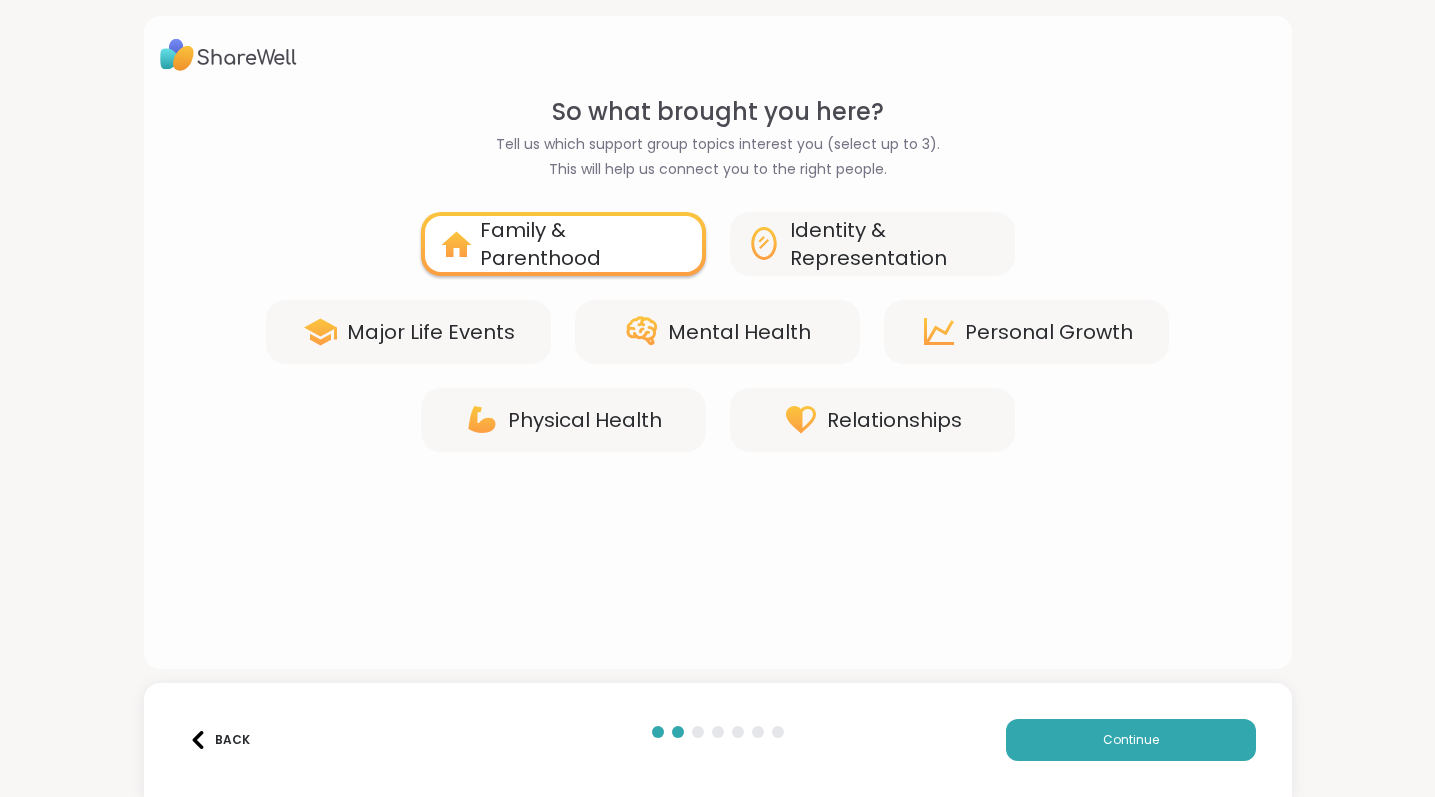 click on "Major Life Events" at bounding box center [431, 332] 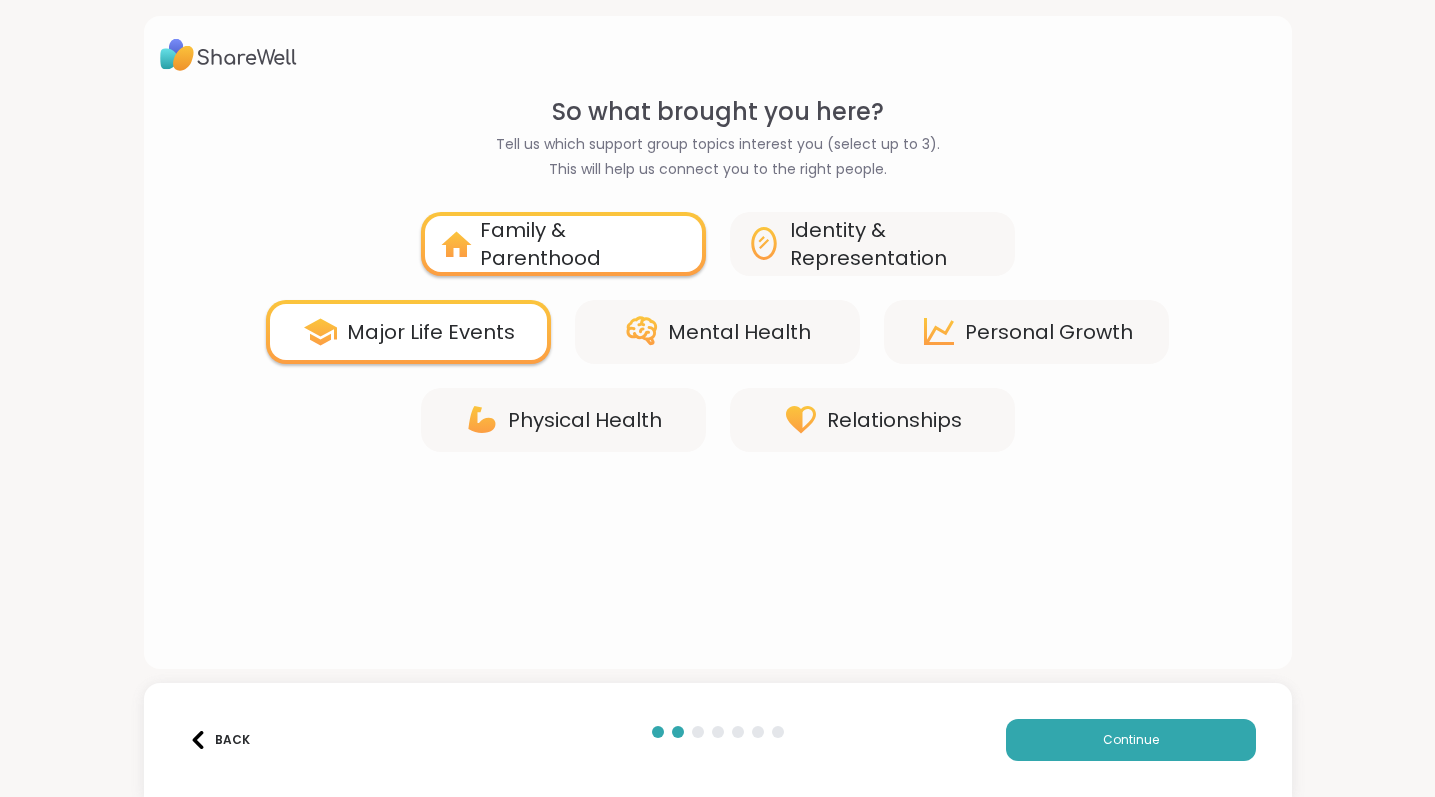 click on "Mental Health" at bounding box center (717, 332) 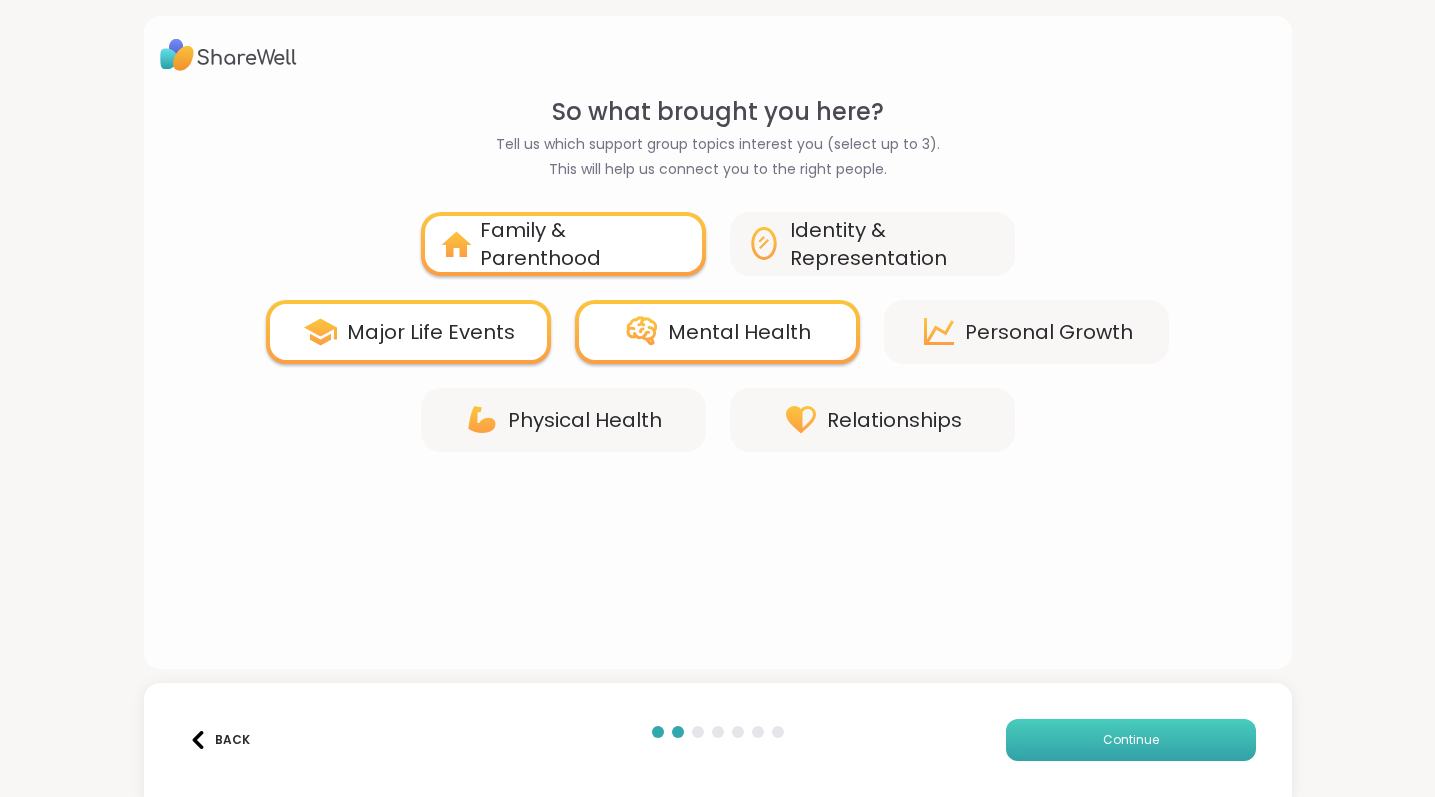 click on "Continue" at bounding box center (1131, 740) 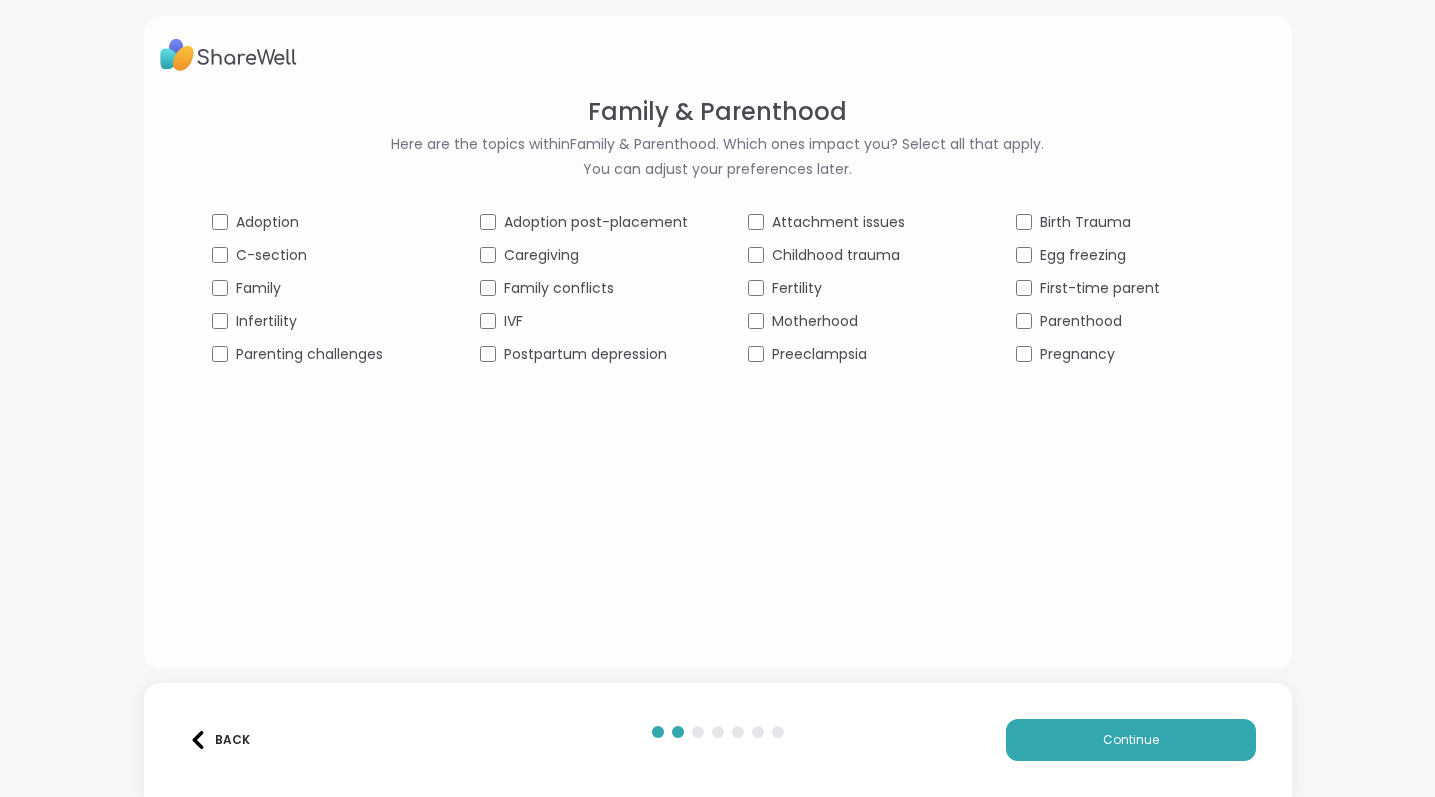 click on "First-time parent" at bounding box center (1120, 288) 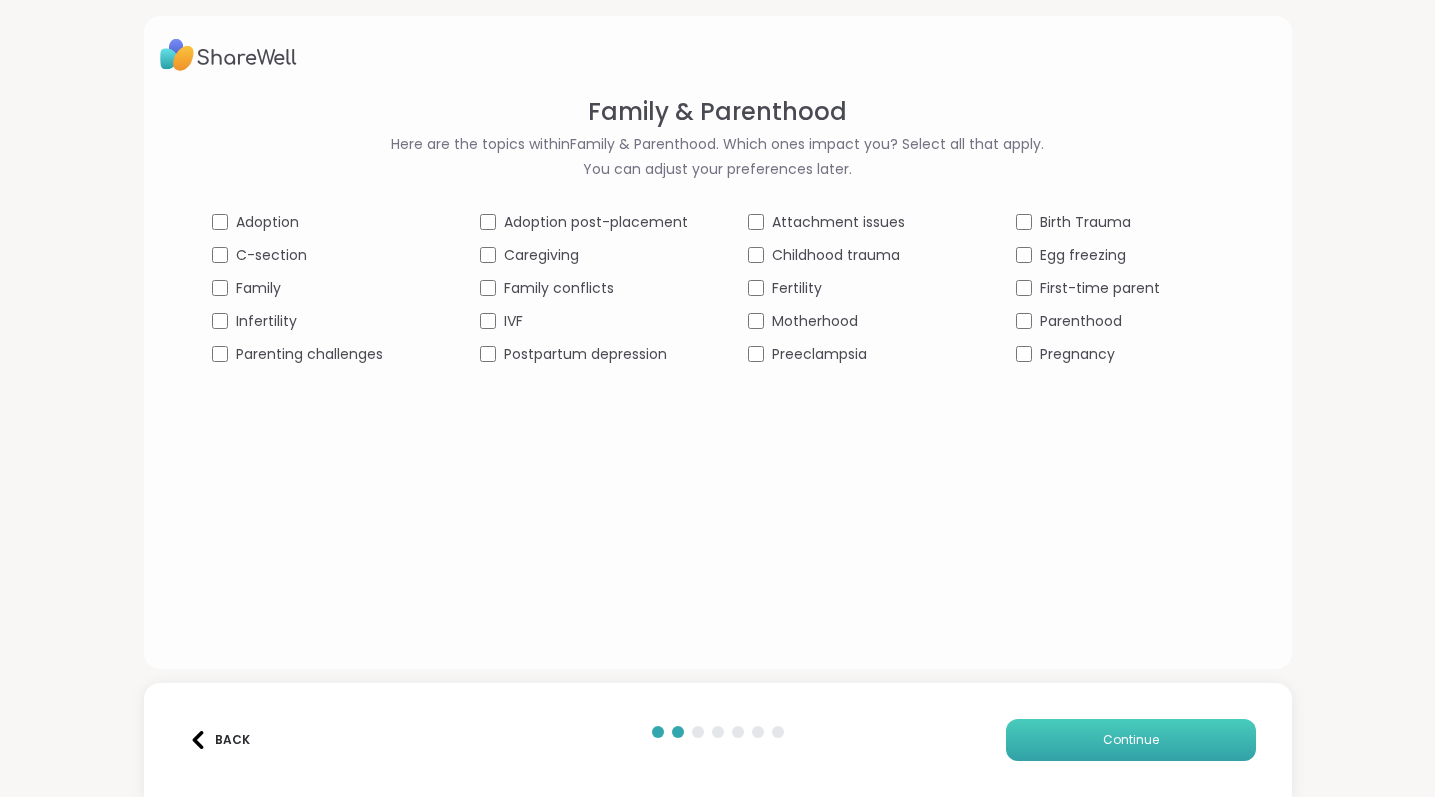 click on "Continue" at bounding box center [1131, 740] 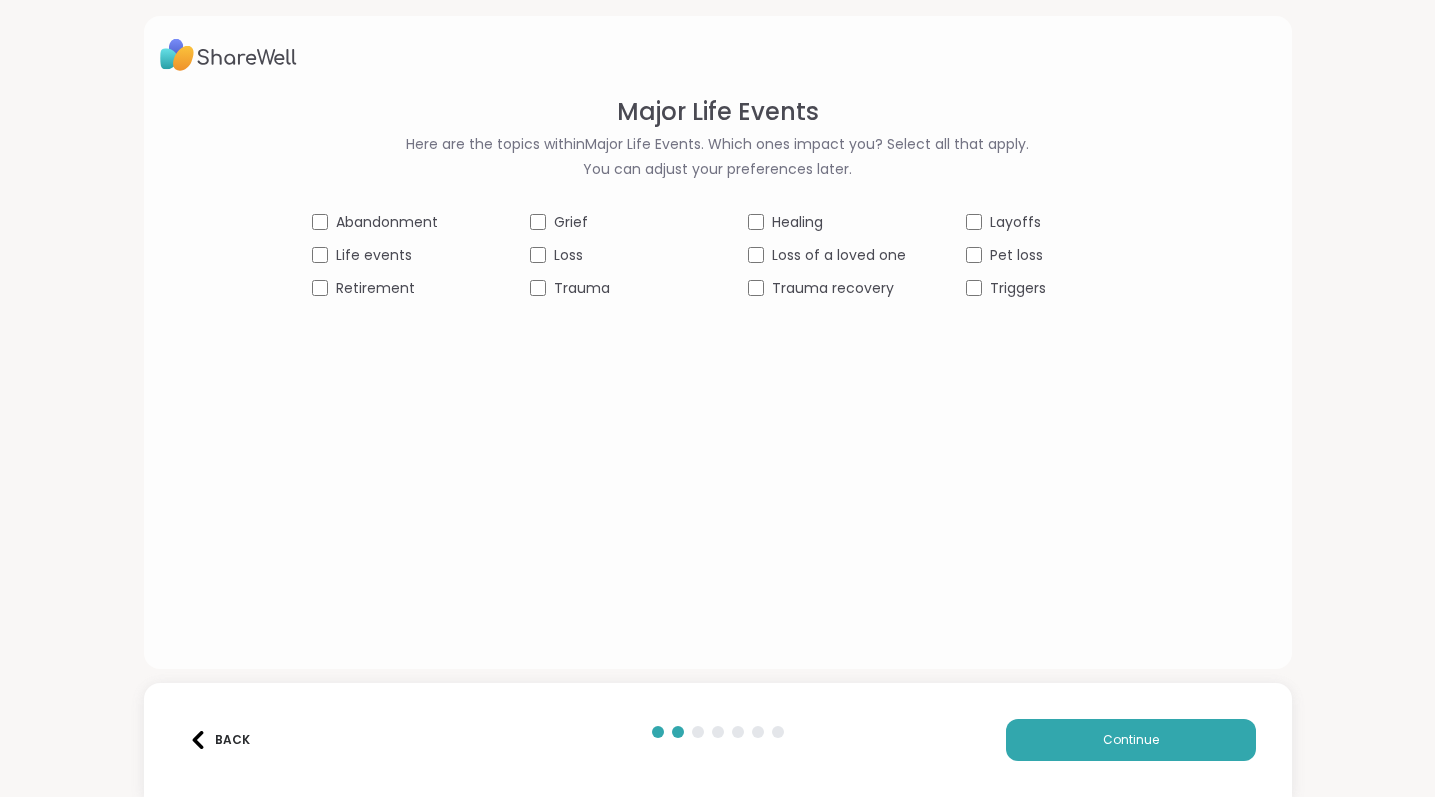 click on "Abandonment" at bounding box center [391, 222] 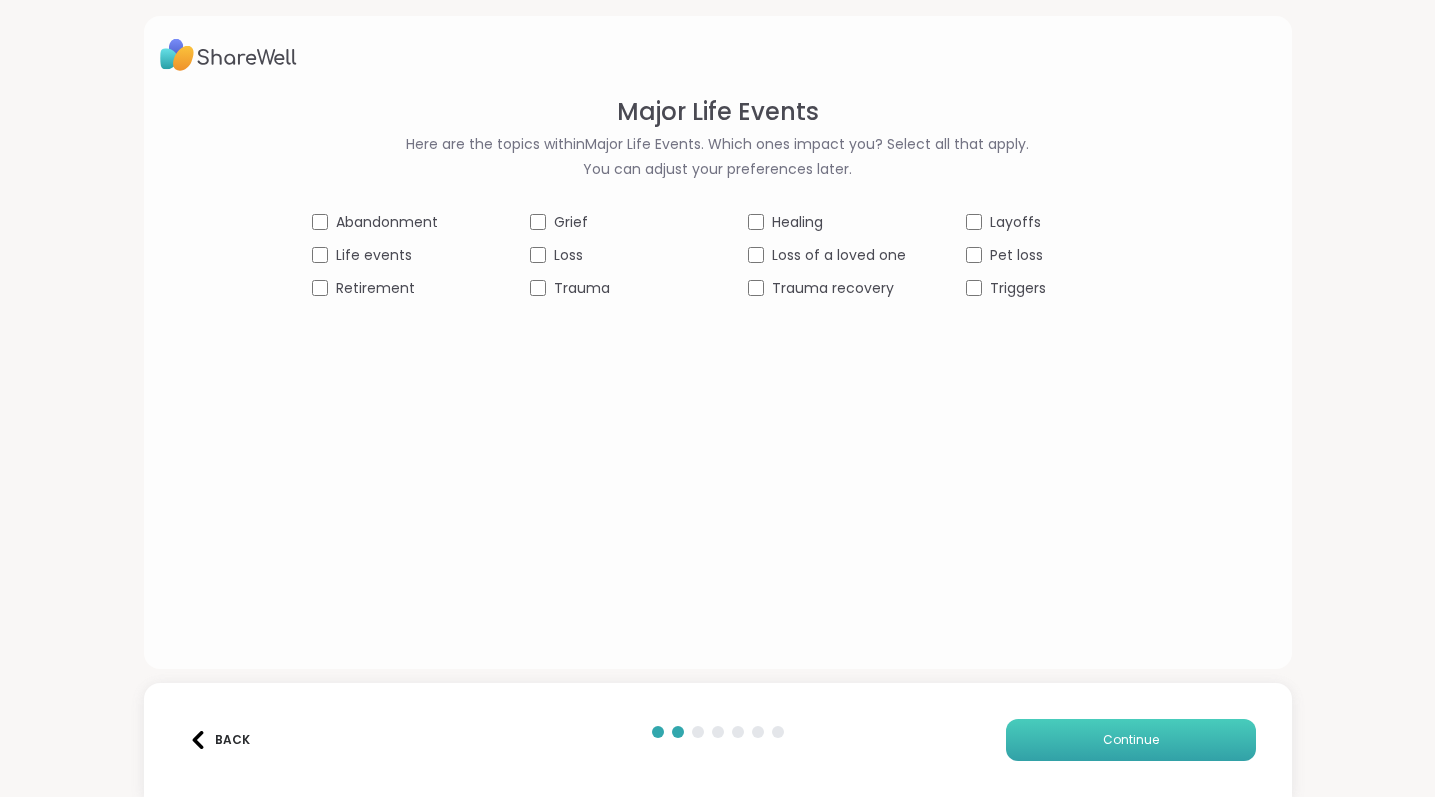 click on "Continue" at bounding box center [1131, 740] 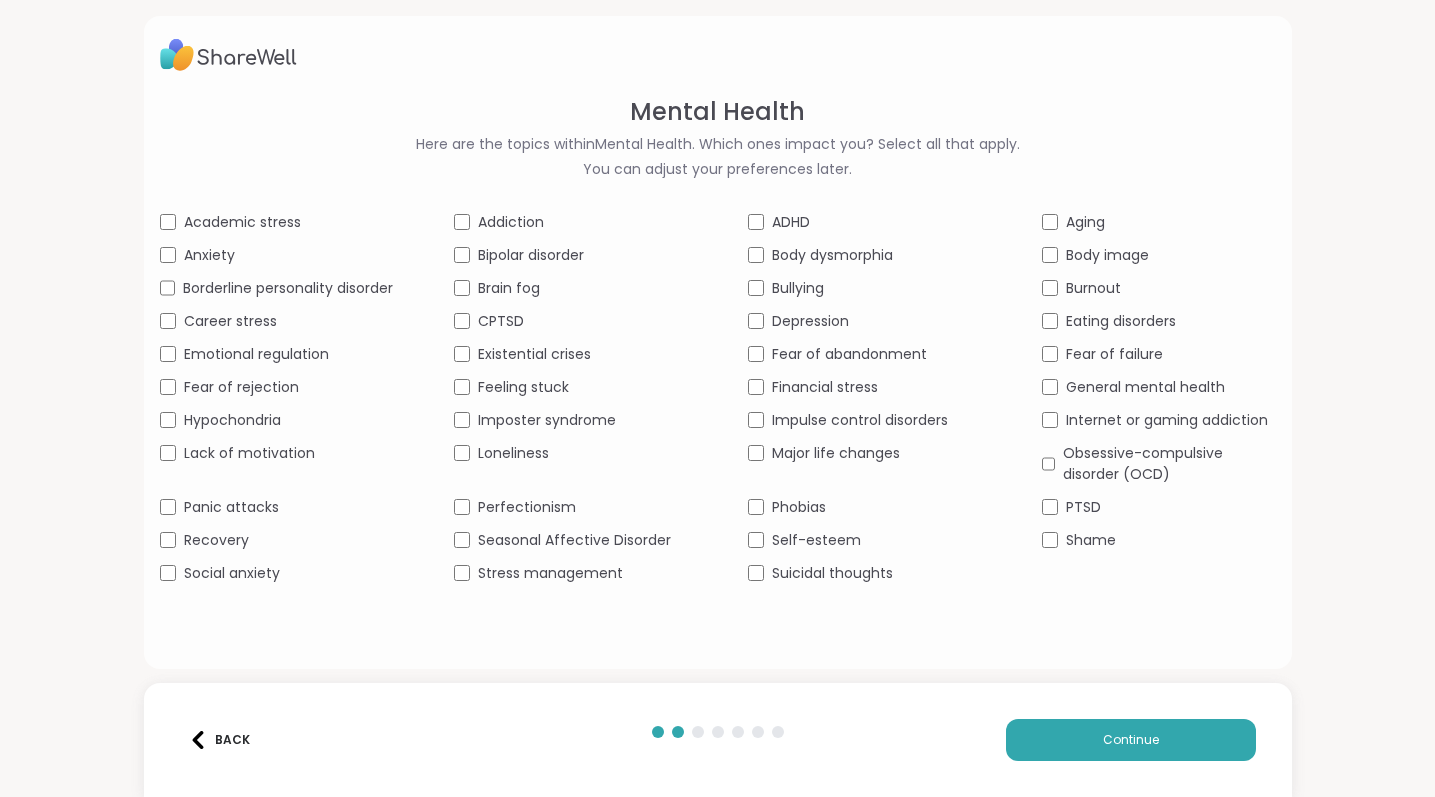 click on "Academic stress Addiction ADHD Aging Anxiety Bipolar disorder Body dysmorphia Body image Borderline personality disorder Brain fog Bullying Burnout Career stress CPTSD Depression Eating disorders Emotional regulation Existential crises Fear of abandonment Fear of failure Fear of rejection Feeling stuck Financial stress General mental health Hypochondria Imposter syndrome Impulse control disorders Internet or gaming addiction Lack of motivation Loneliness Major life changes Obsessive-compulsive disorder (OCD) Panic attacks Perfectionism Phobias PTSD Recovery Seasonal Affective Disorder Self-esteem Shame Social anxiety Stress management Suicidal thoughts" at bounding box center (718, 398) 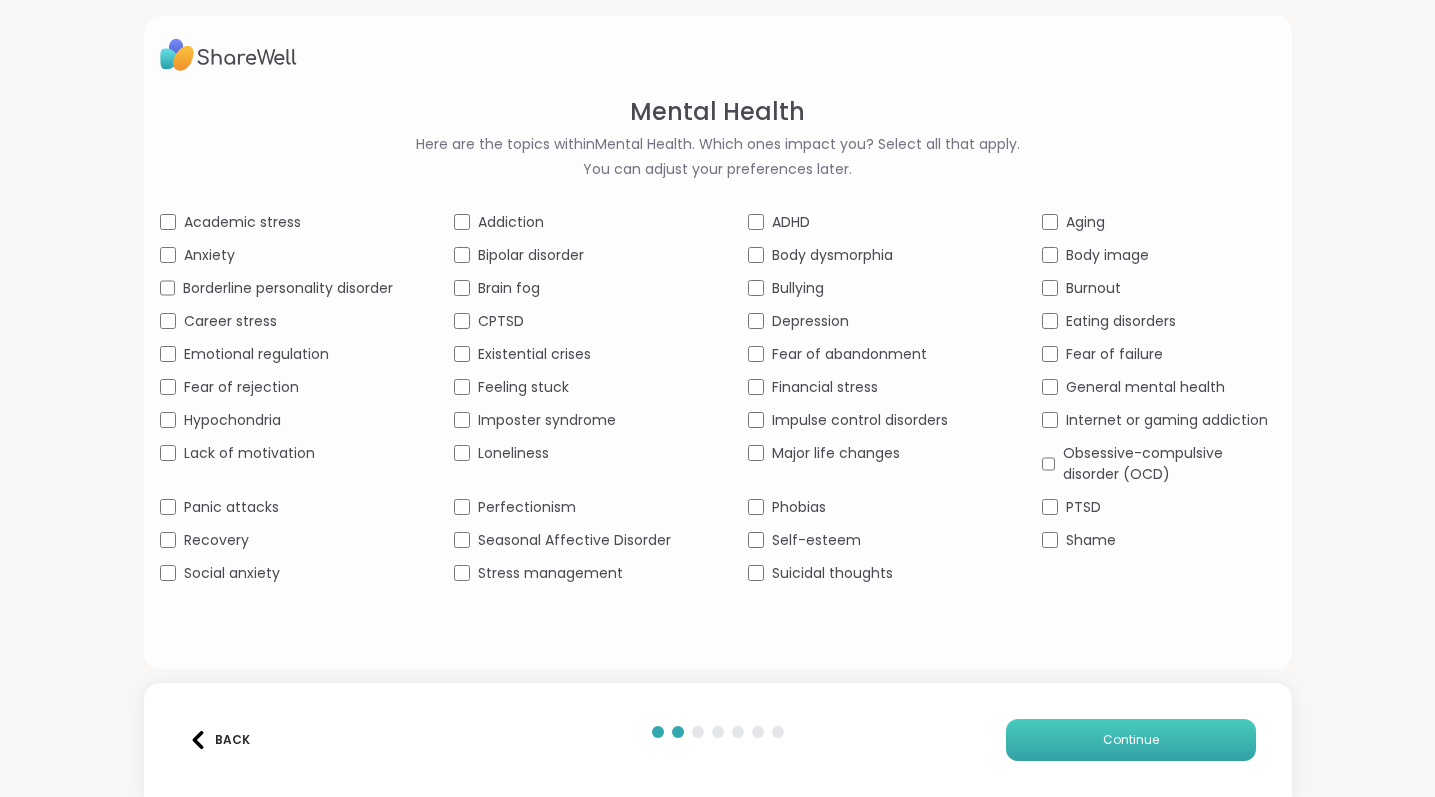 click on "Continue" at bounding box center [1131, 740] 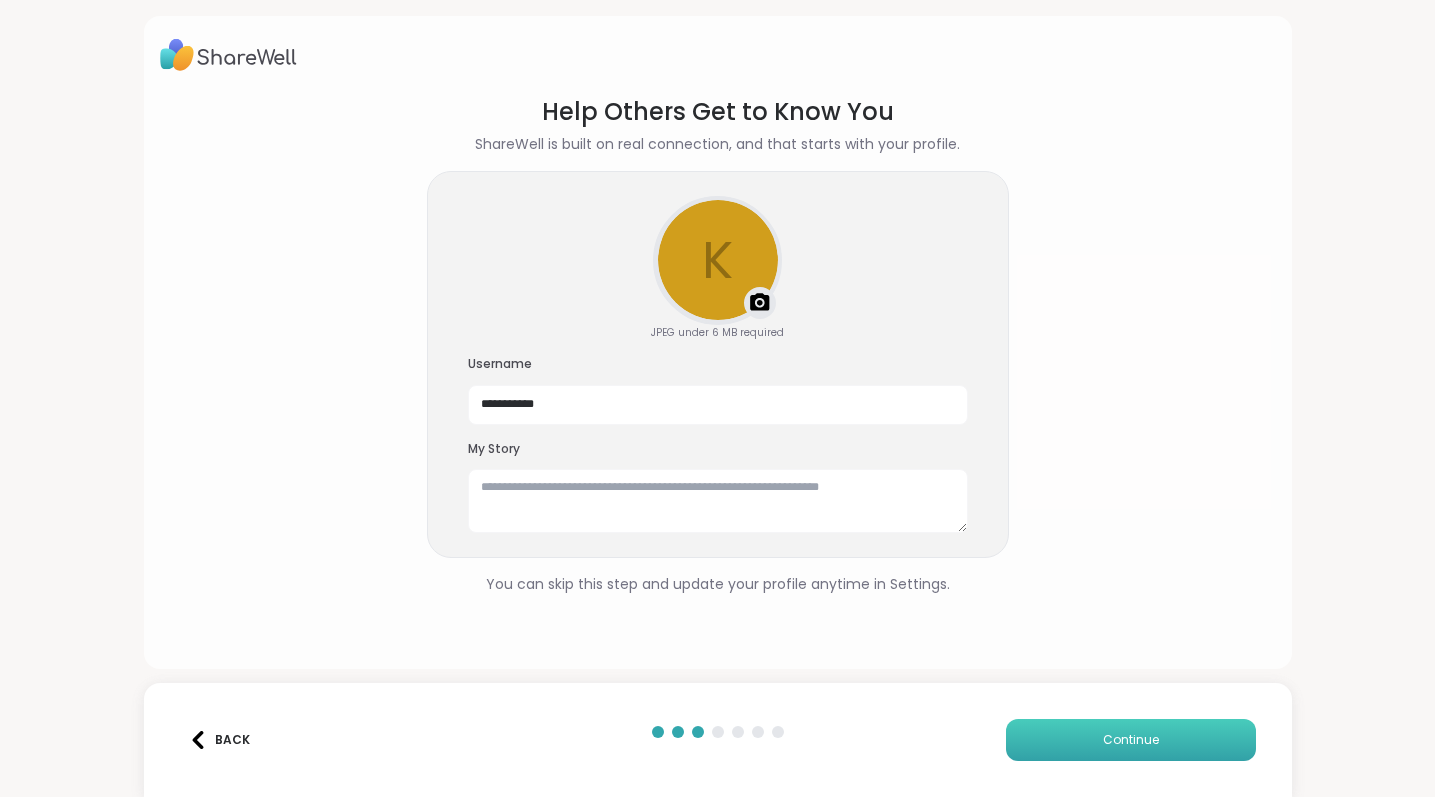 click on "Continue" at bounding box center [1131, 740] 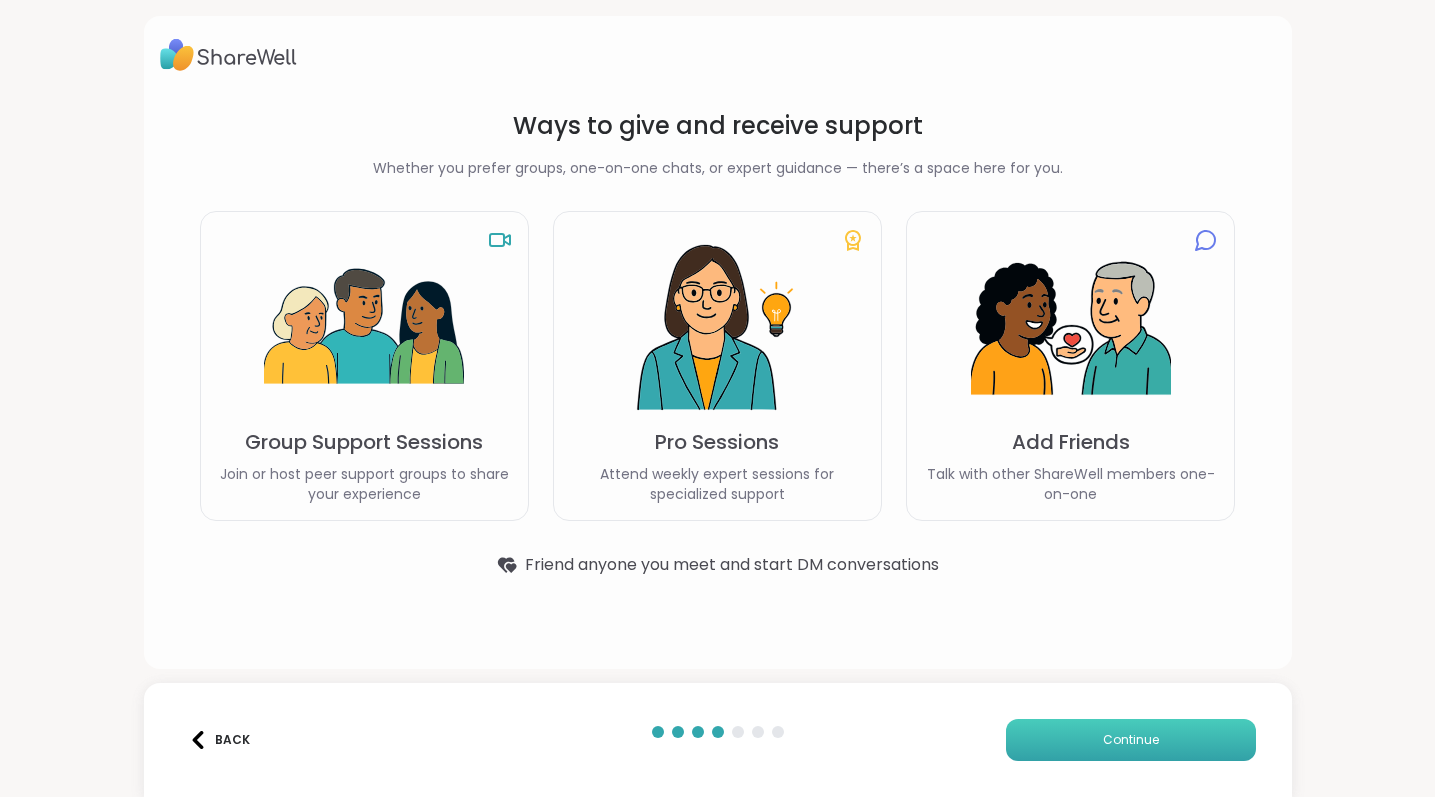 click on "Continue" at bounding box center (1131, 740) 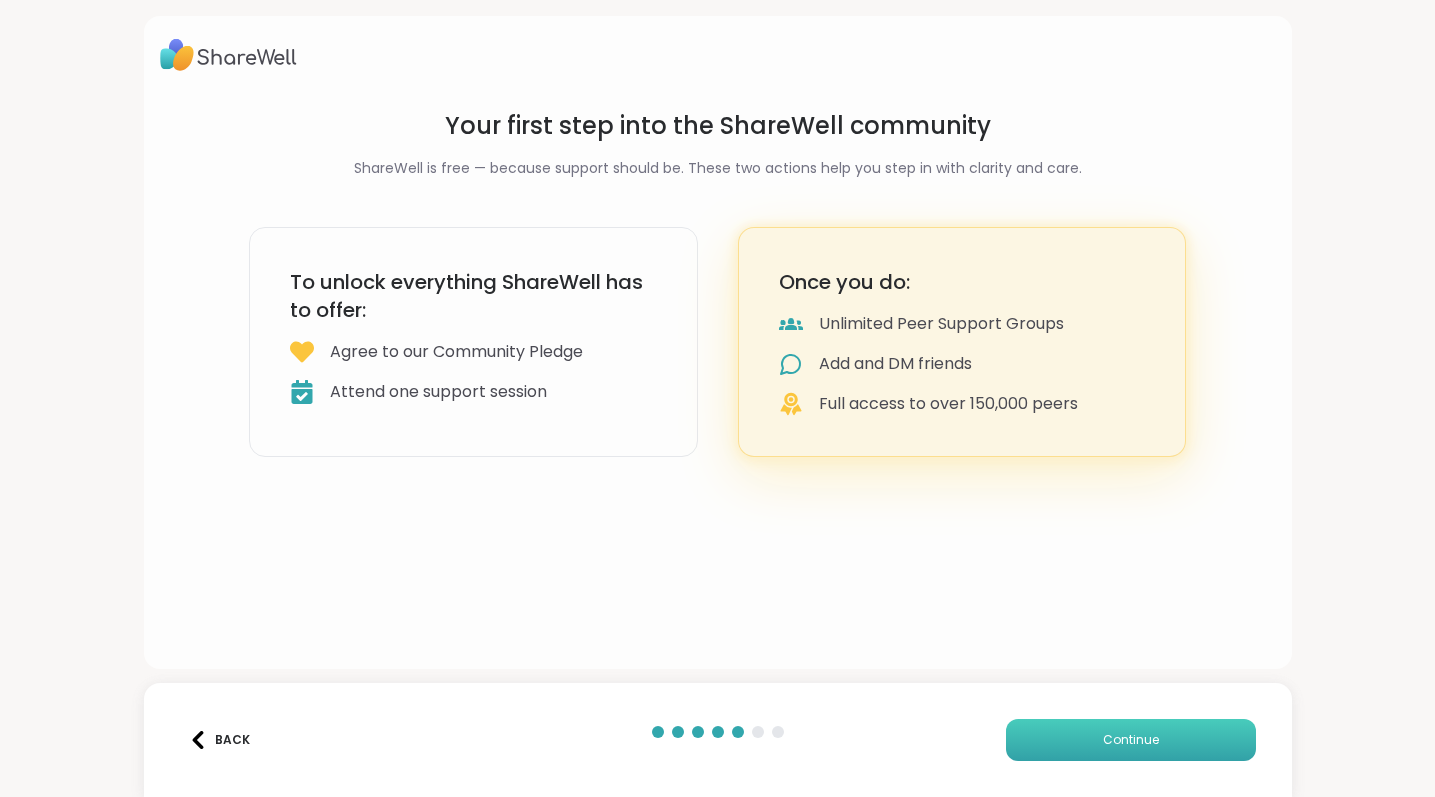 click on "Continue" at bounding box center (1131, 740) 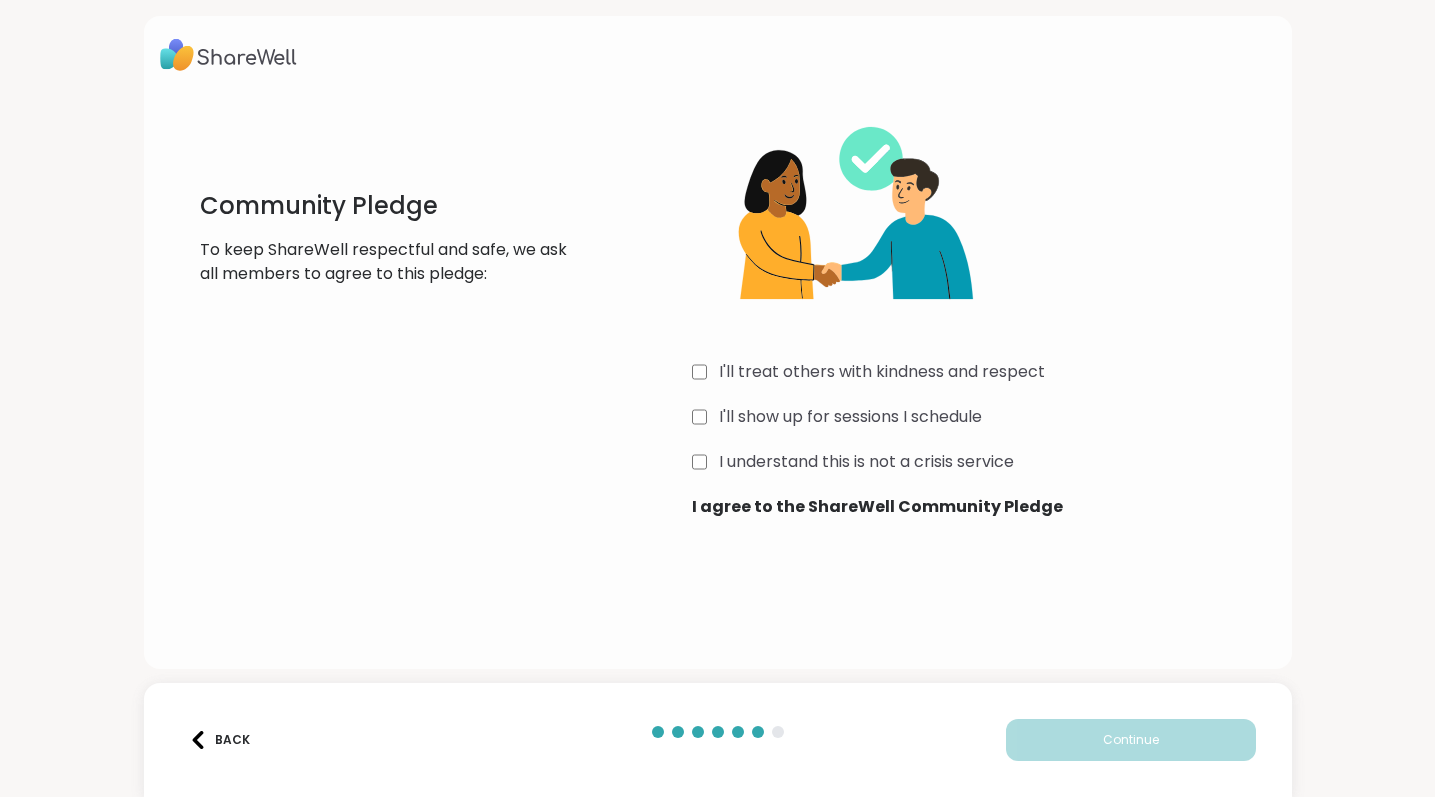 click on "I'll treat others with kindness and respect" at bounding box center [983, 372] 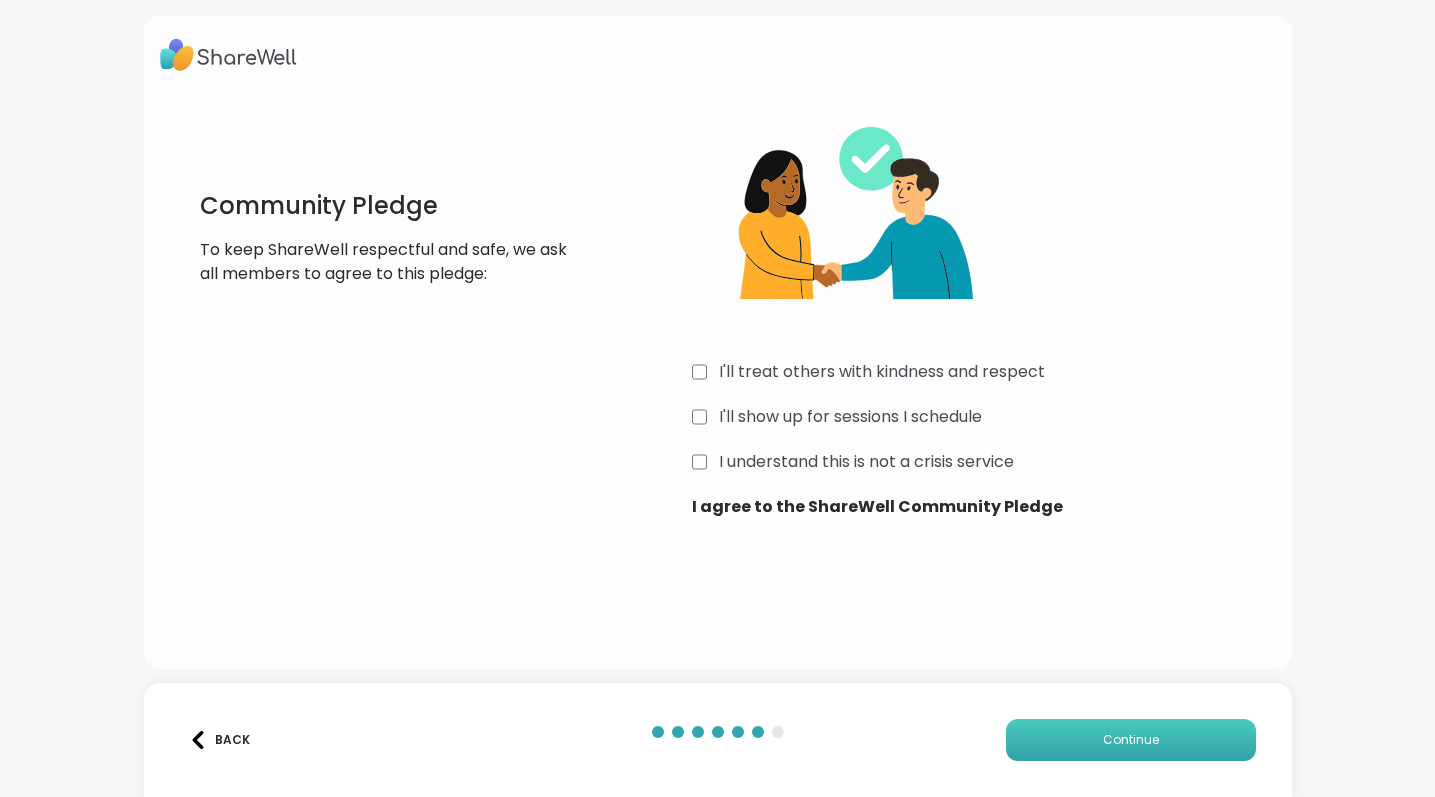 click on "Continue" at bounding box center [1131, 740] 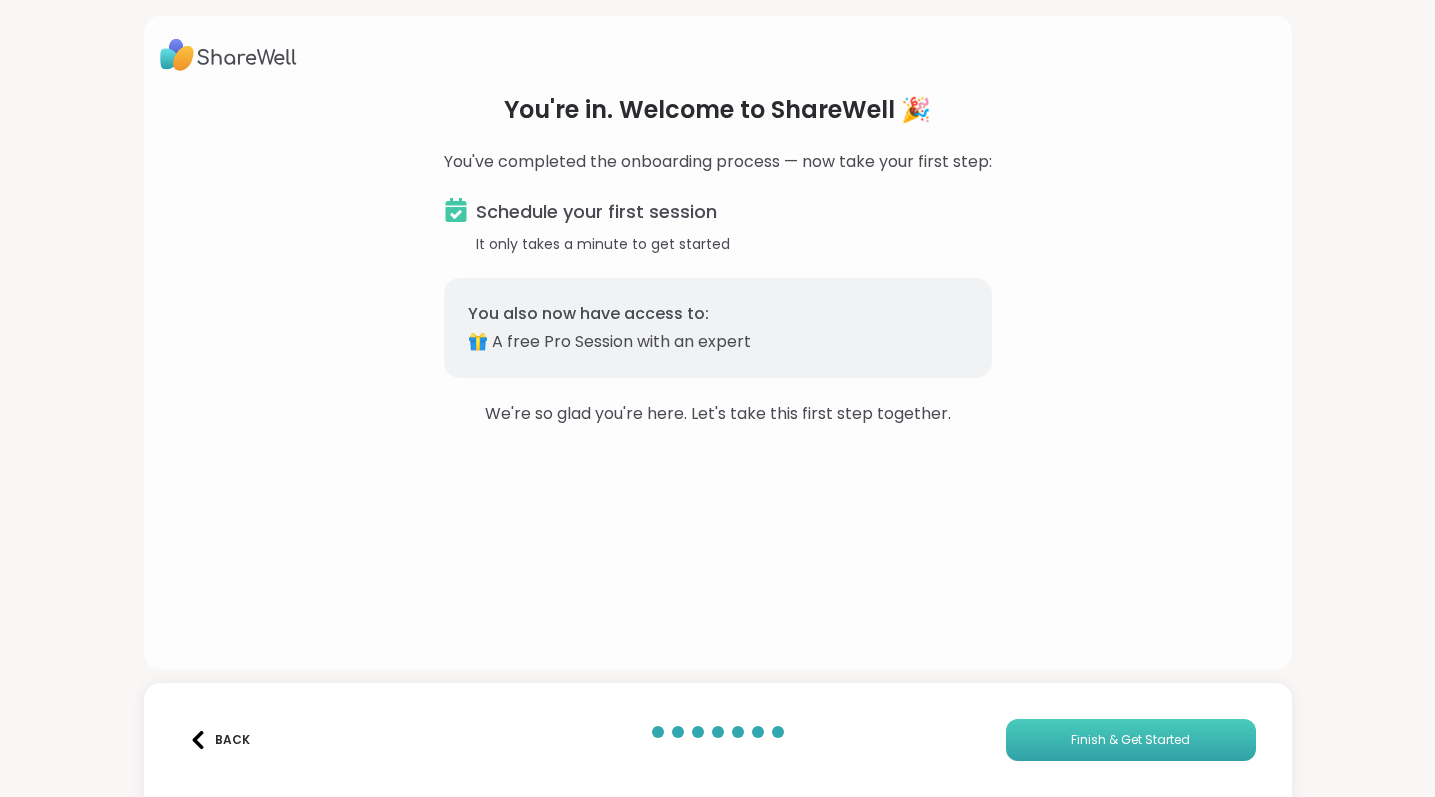 click on "Finish & Get Started" at bounding box center [1130, 740] 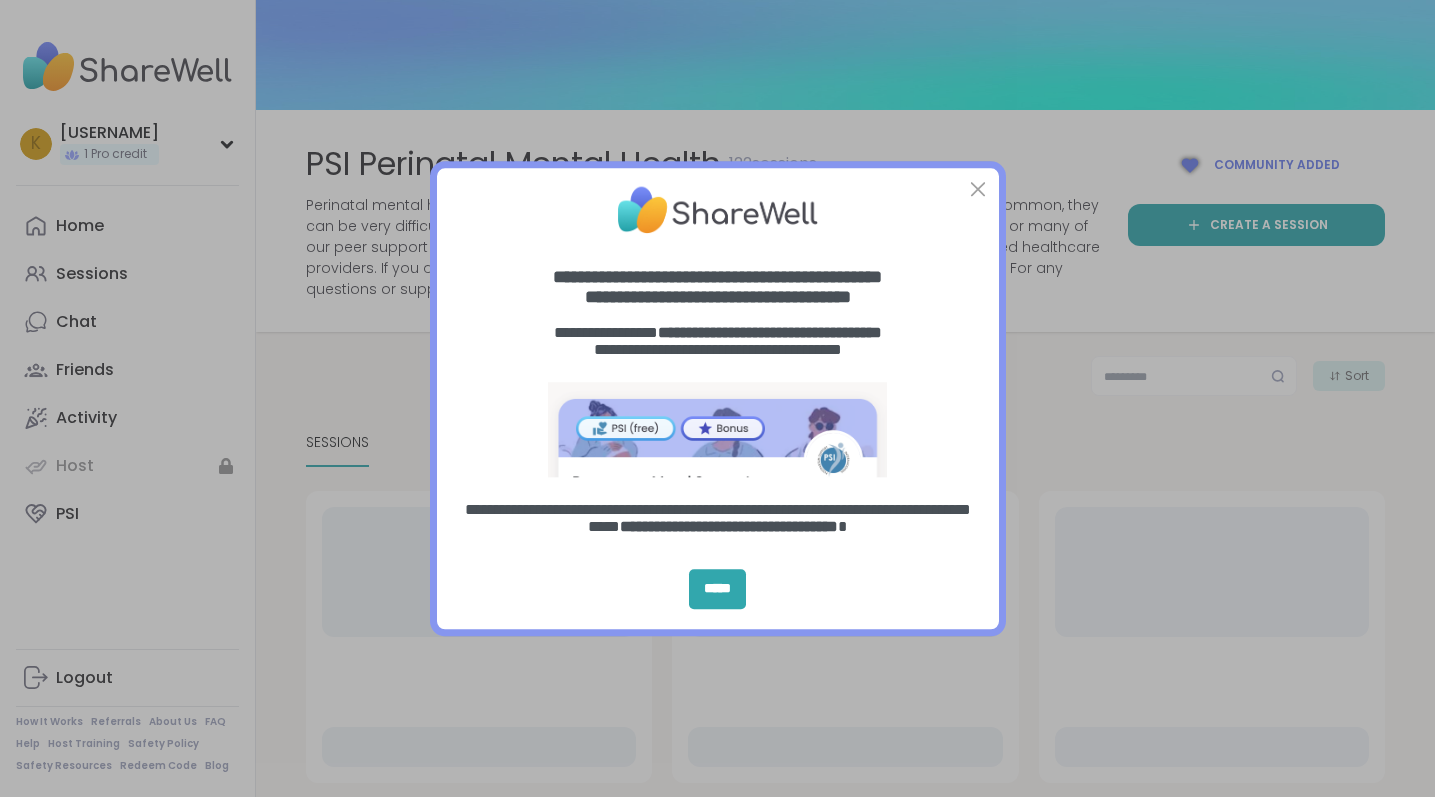 scroll, scrollTop: 0, scrollLeft: 0, axis: both 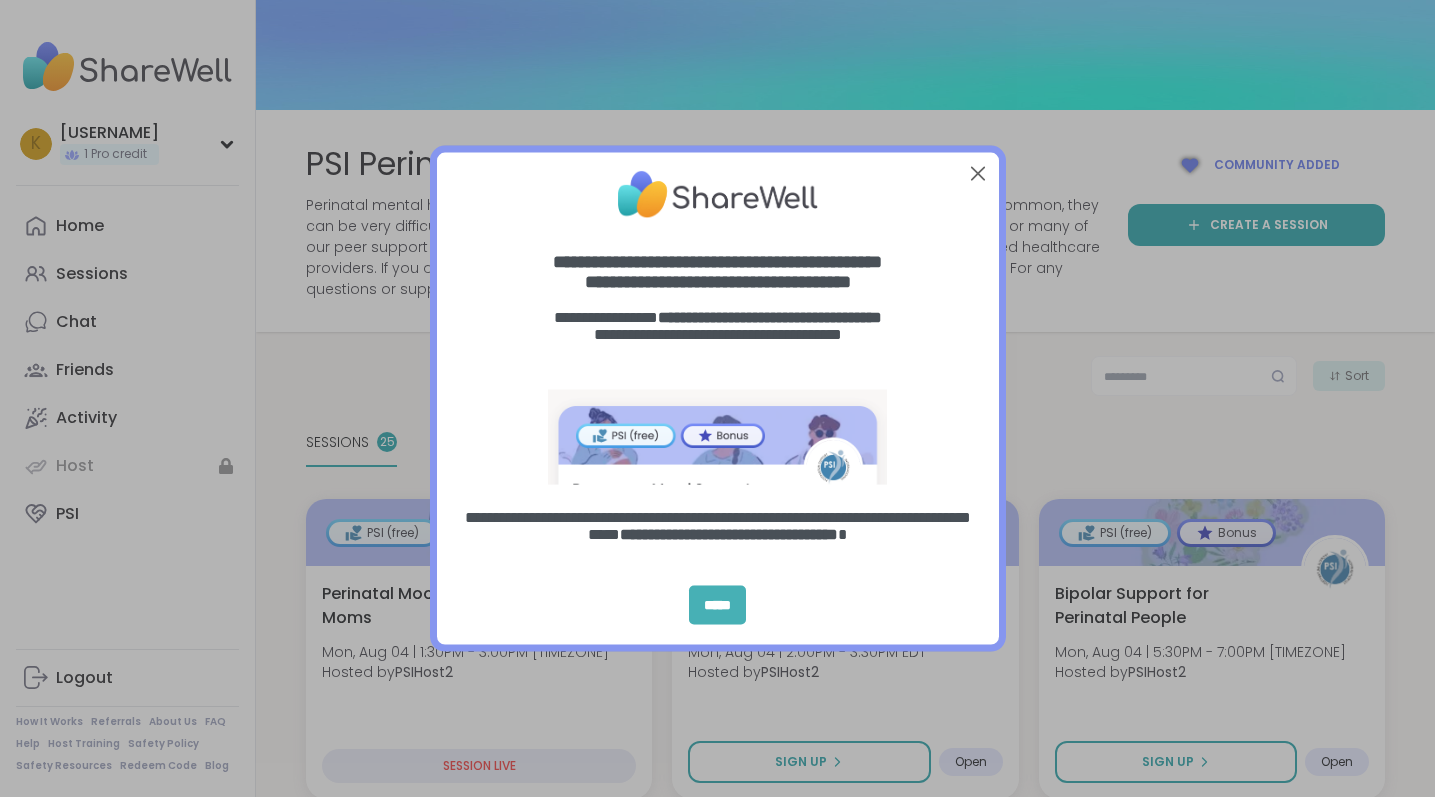 click on "*****" at bounding box center (717, 605) 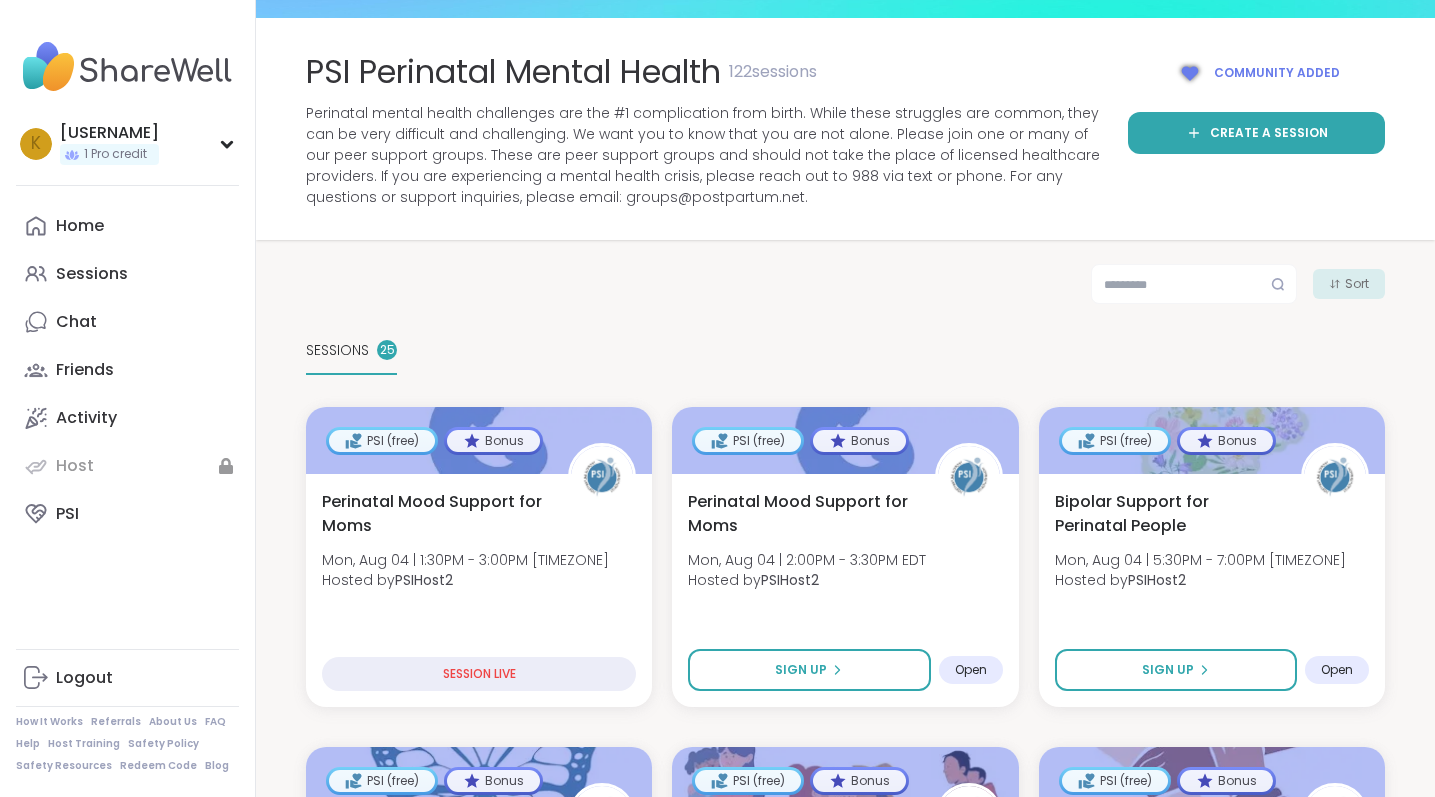 scroll, scrollTop: 155, scrollLeft: 0, axis: vertical 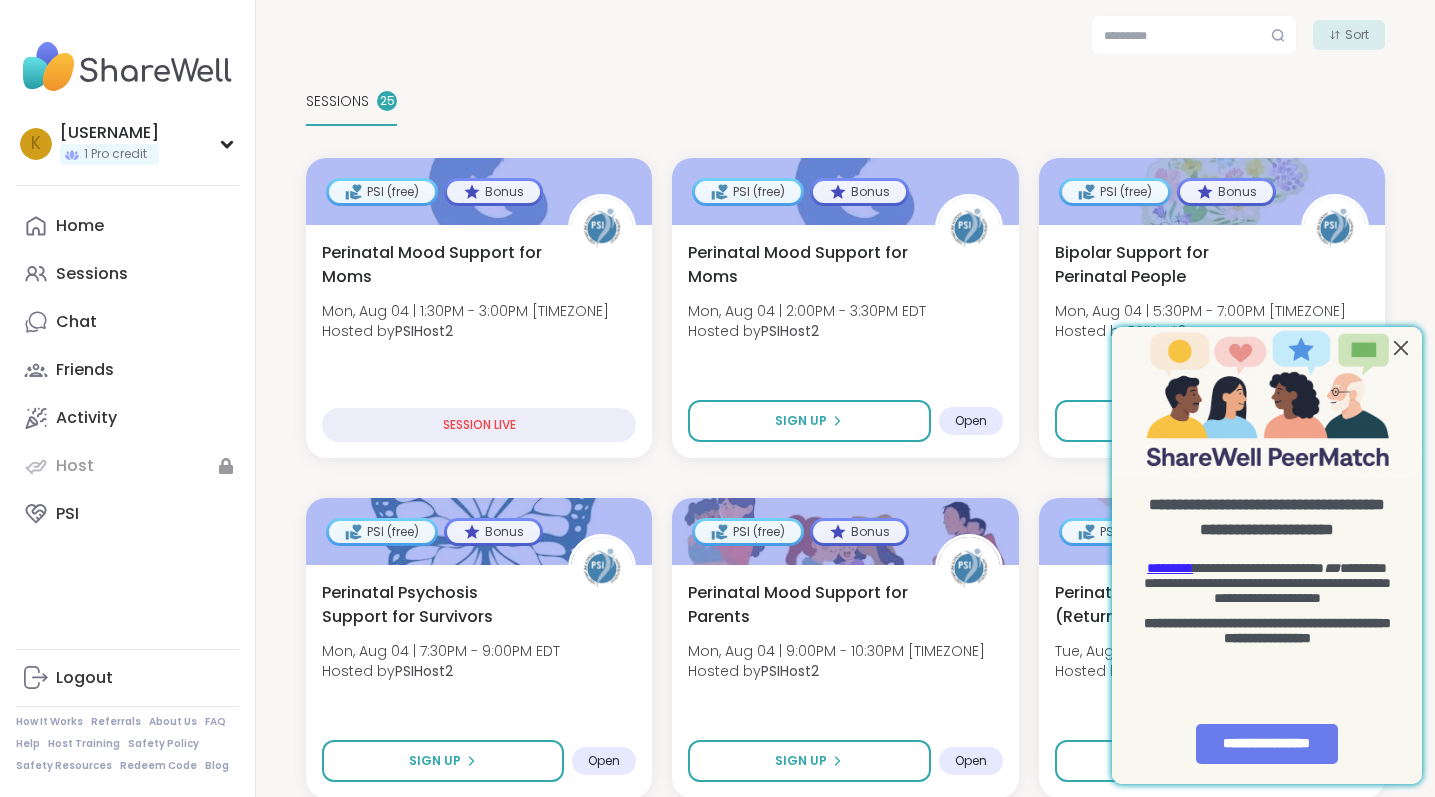 click at bounding box center (1401, 347) 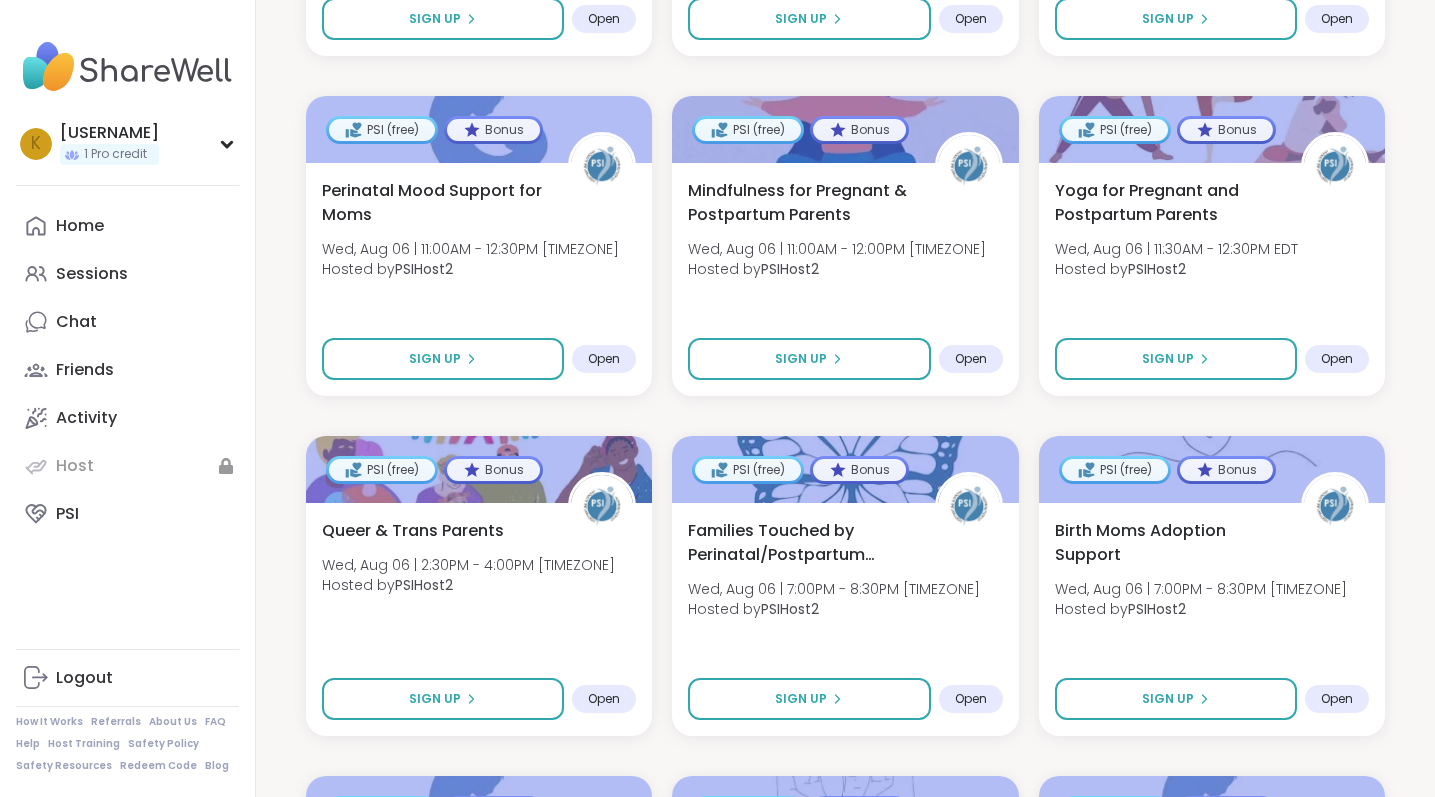 scroll, scrollTop: 0, scrollLeft: 0, axis: both 